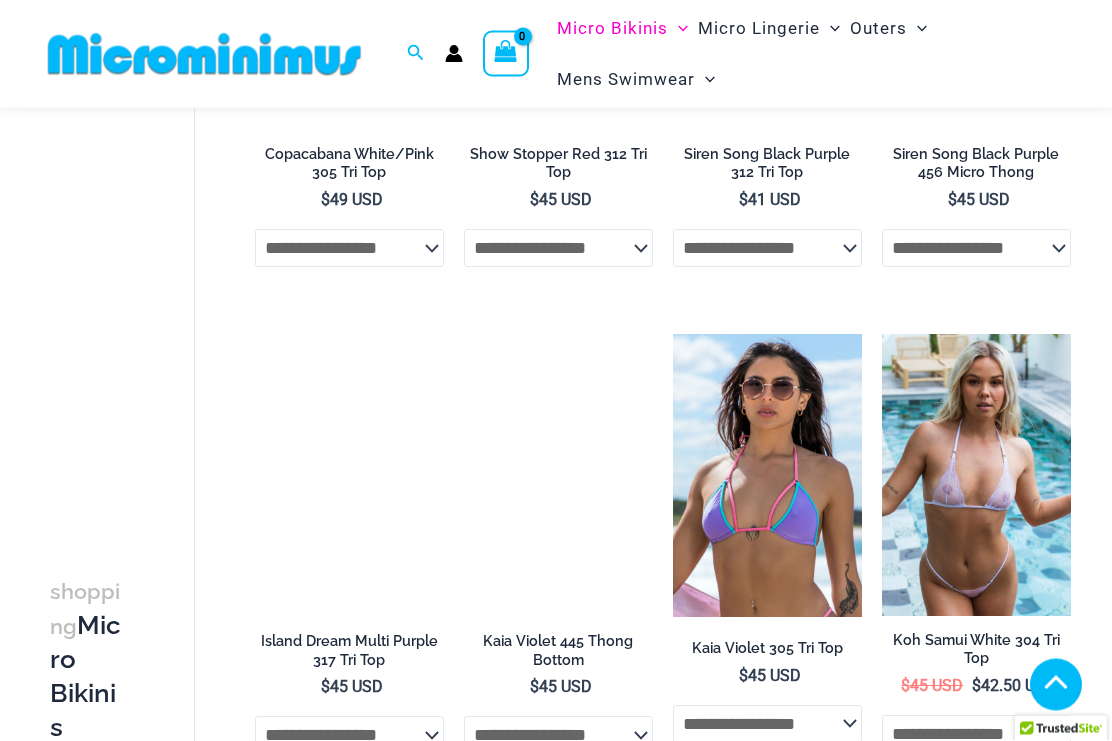 scroll, scrollTop: 931, scrollLeft: 0, axis: vertical 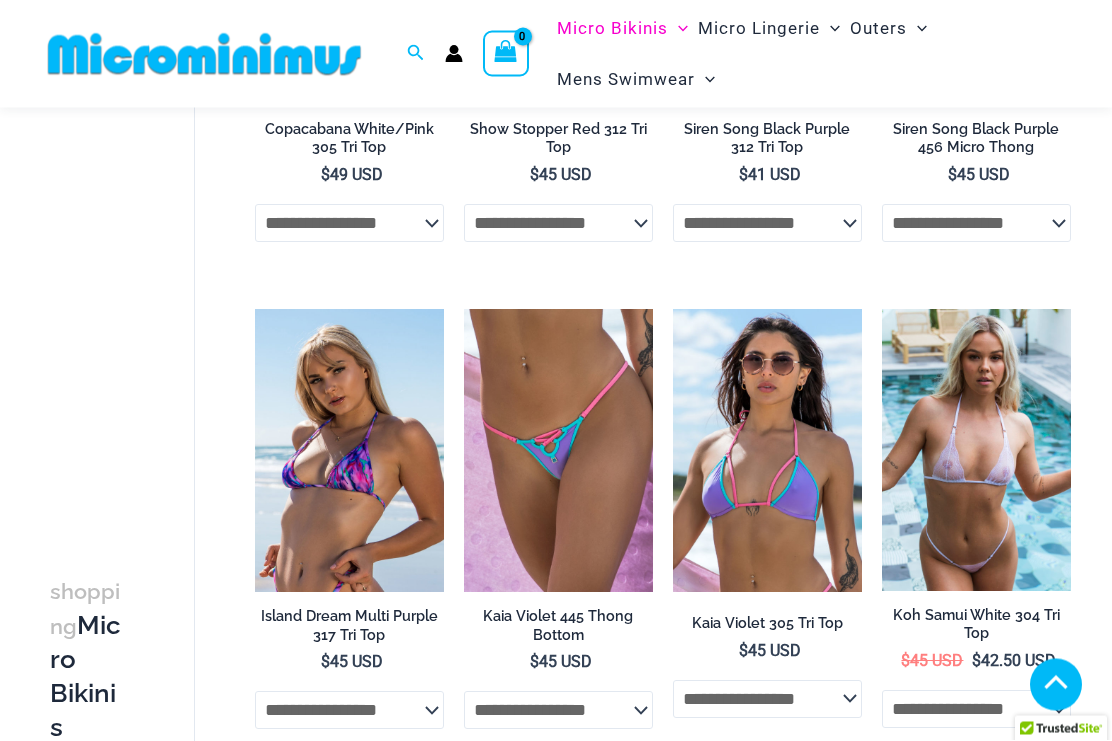 click at bounding box center [976, 451] 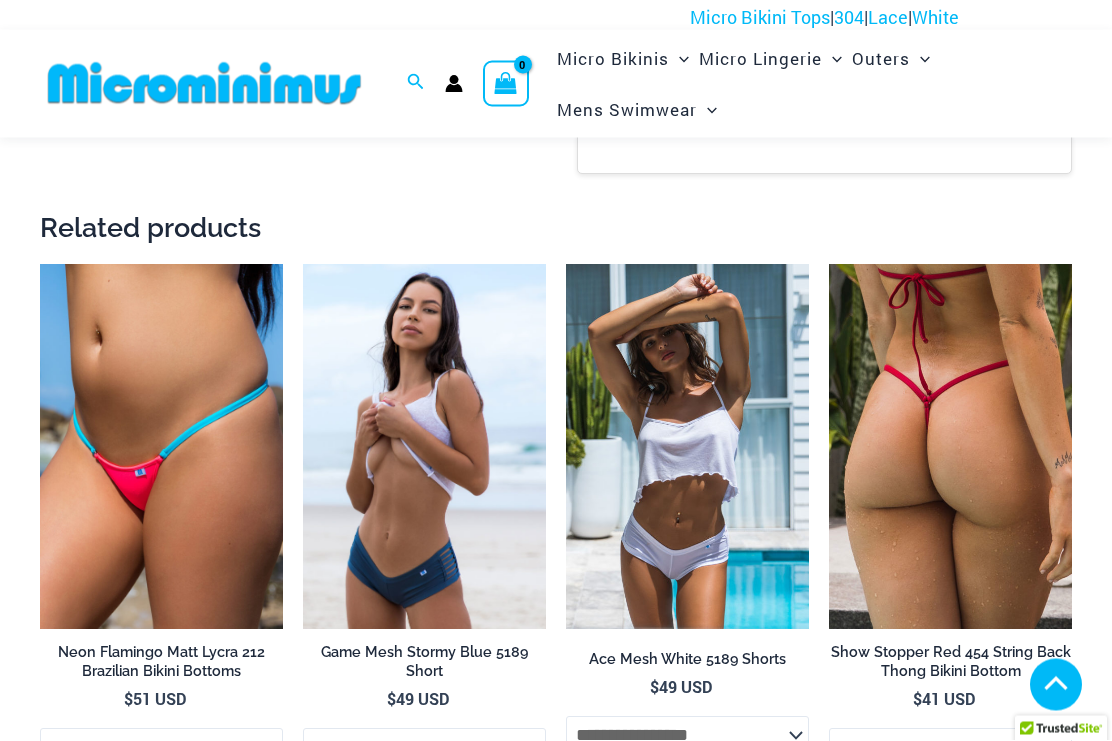 scroll, scrollTop: 1016, scrollLeft: 0, axis: vertical 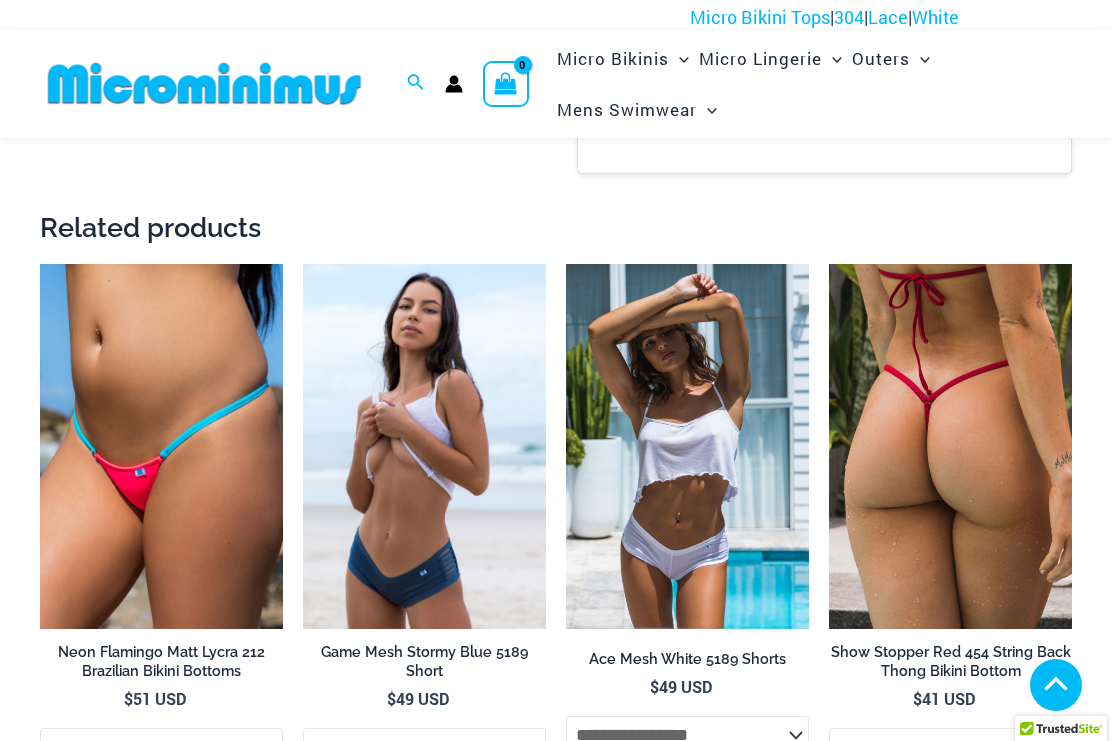 click at bounding box center (566, 264) 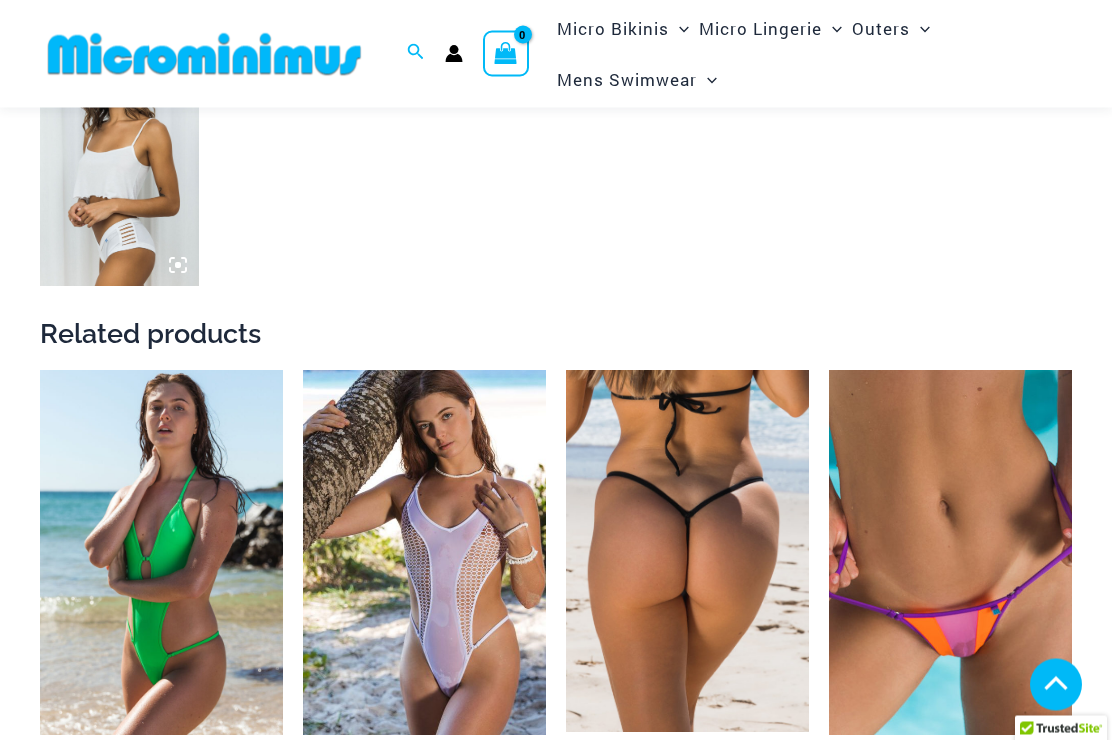 scroll, scrollTop: 1171, scrollLeft: 0, axis: vertical 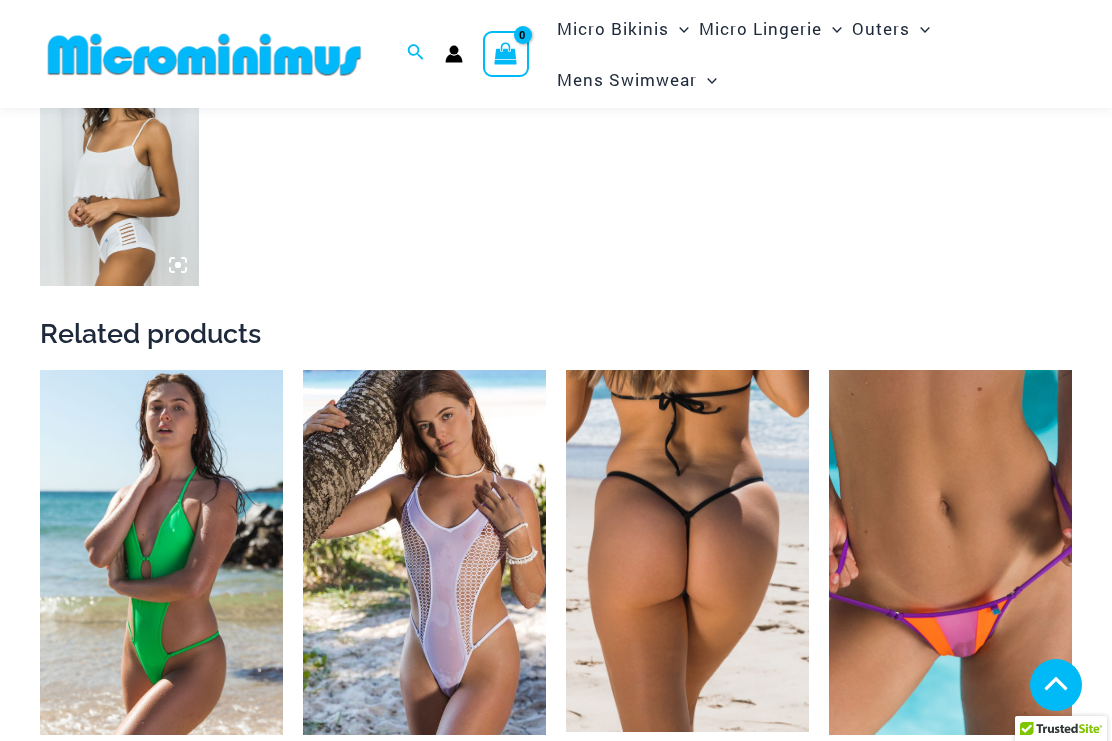 click at bounding box center (829, 370) 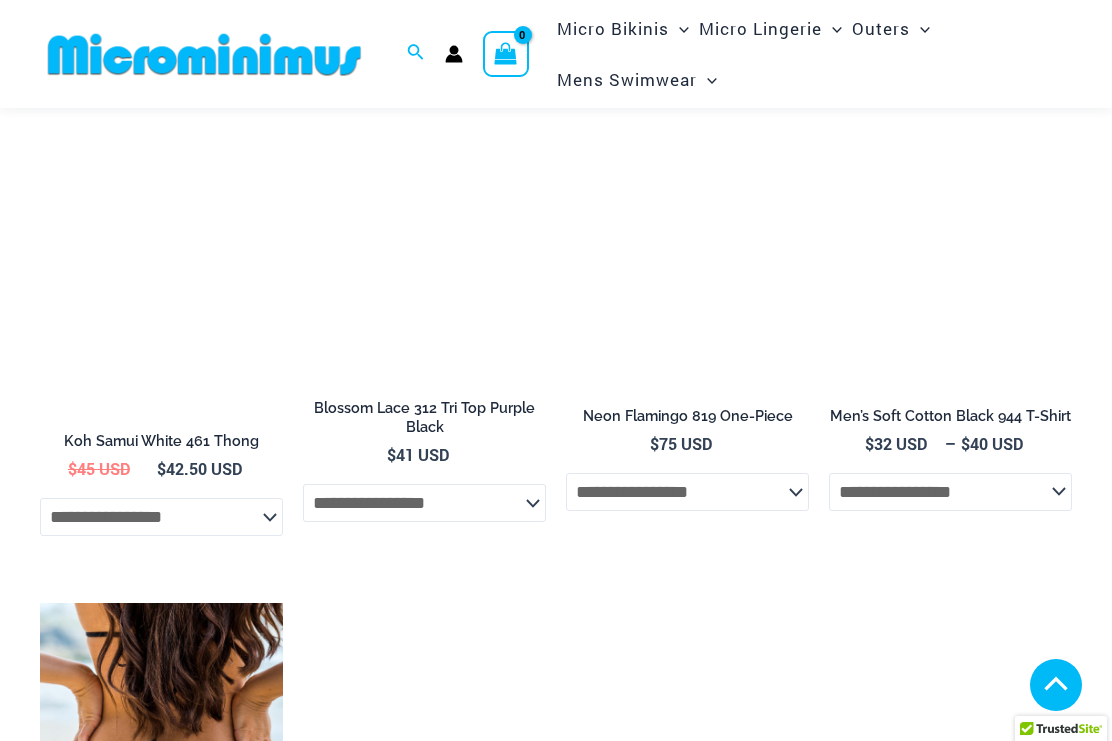 scroll, scrollTop: 2661, scrollLeft: 0, axis: vertical 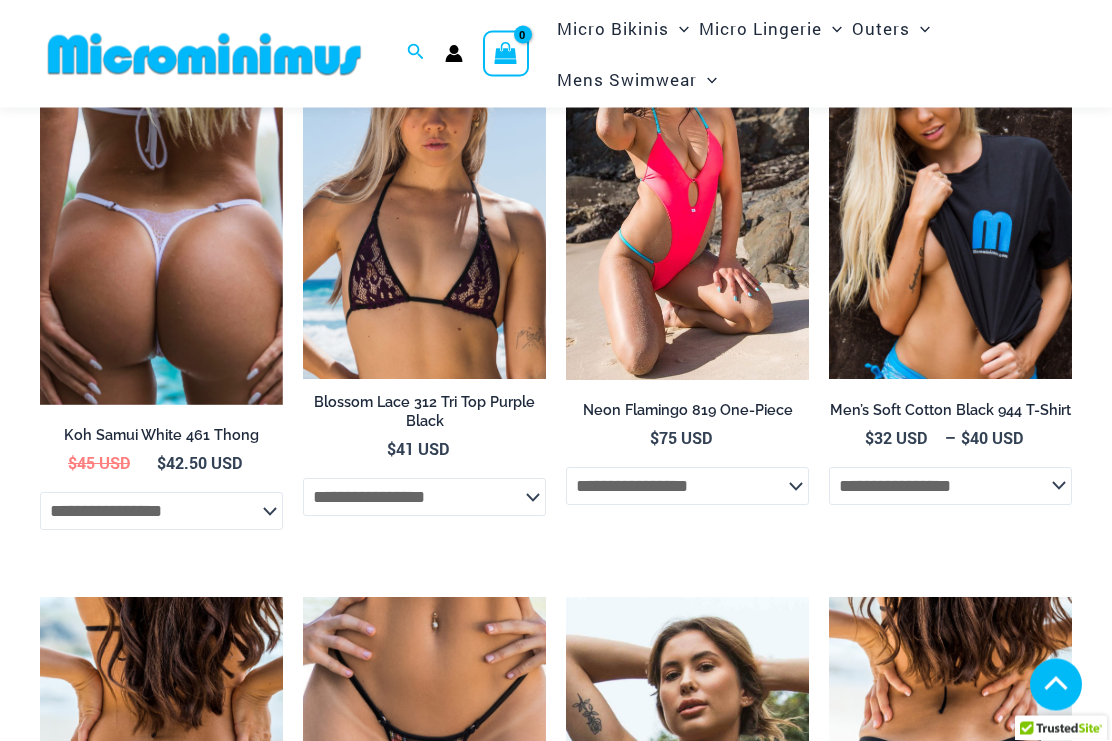 click at bounding box center [161, 211] 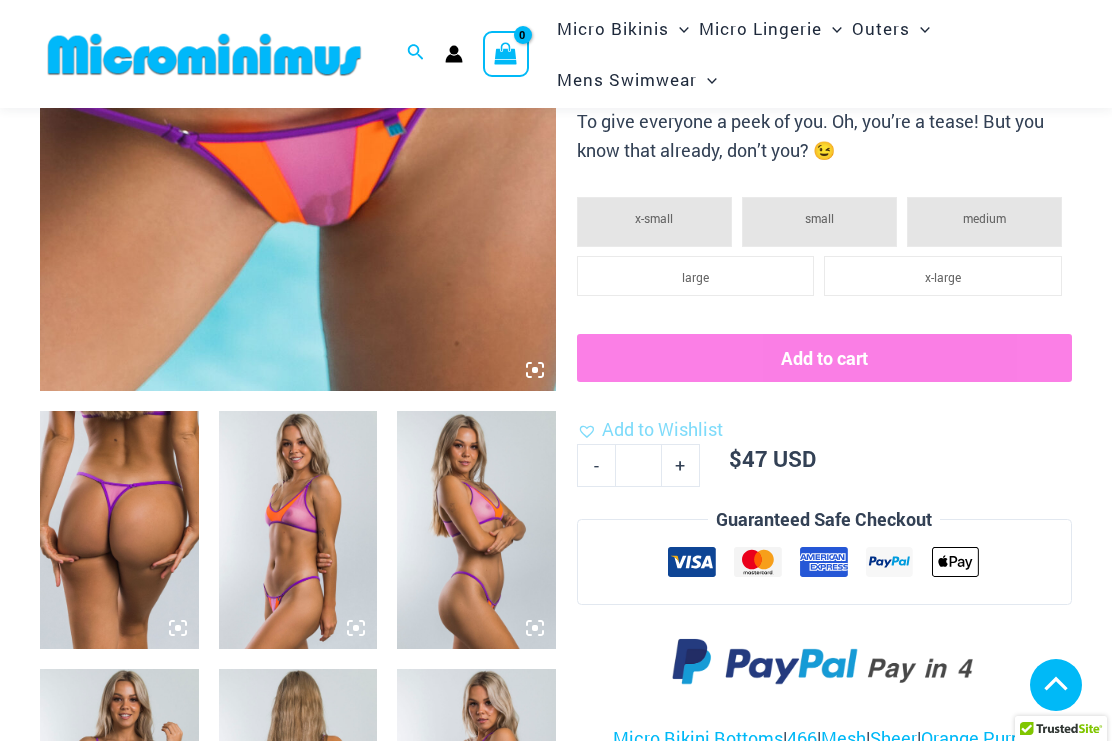 scroll, scrollTop: 560, scrollLeft: 0, axis: vertical 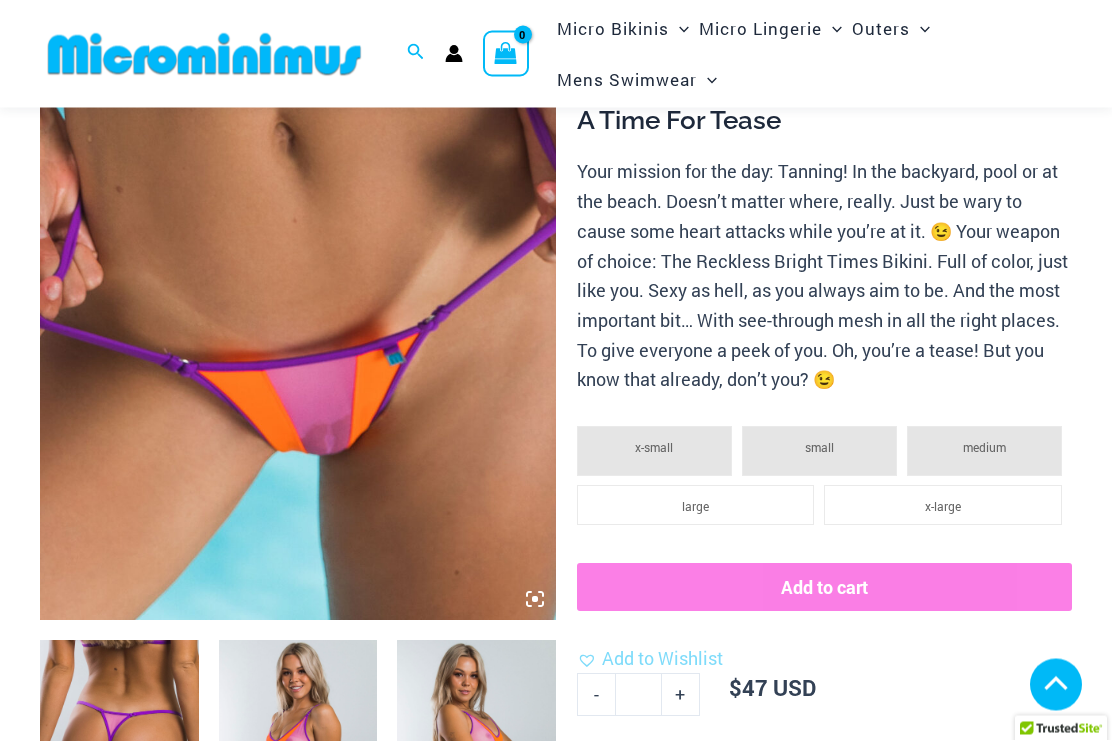 click at bounding box center (298, 234) 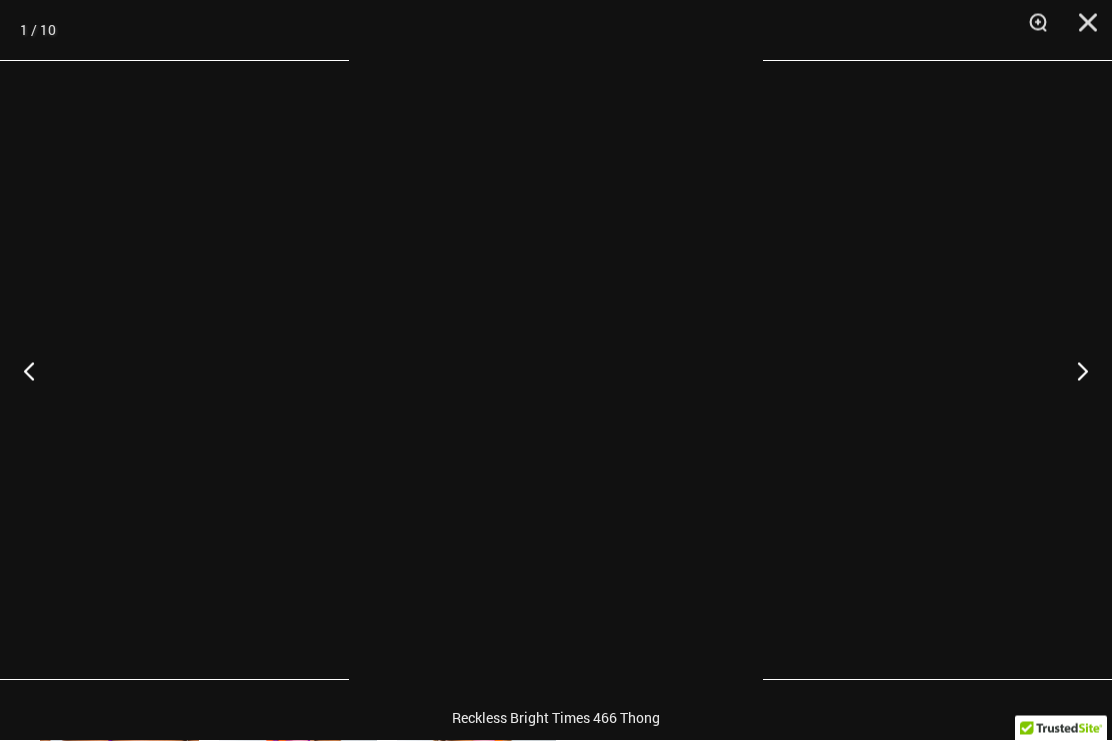 scroll, scrollTop: 321, scrollLeft: 0, axis: vertical 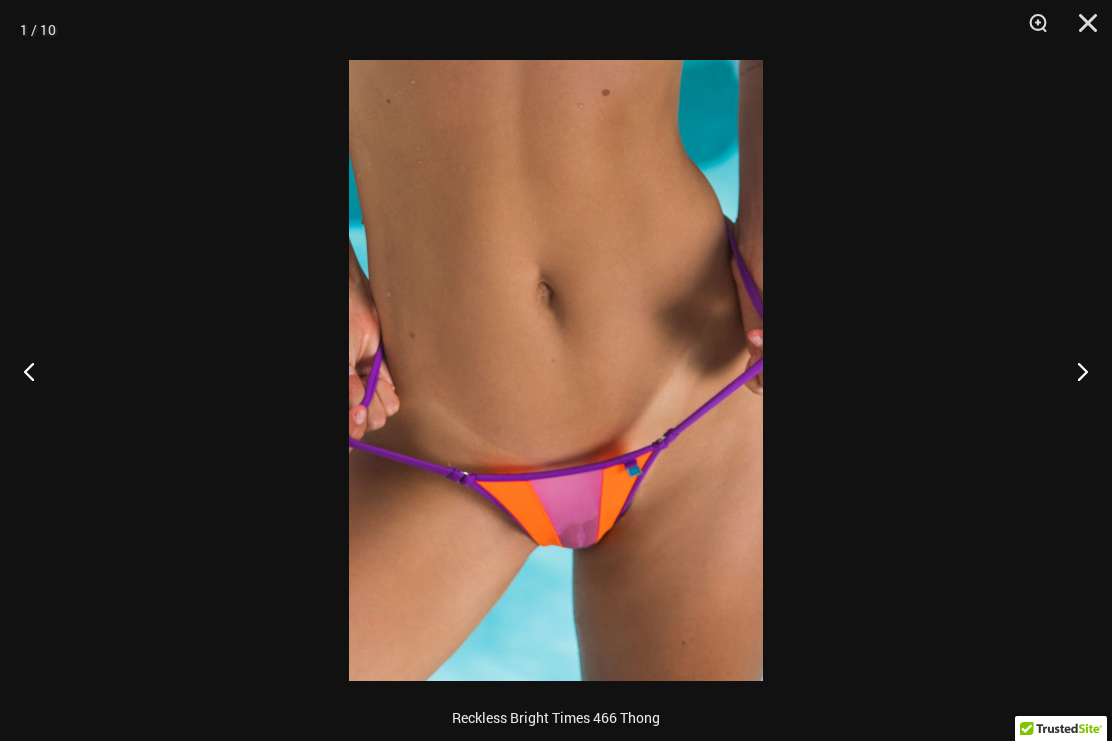 click at bounding box center (1074, 371) 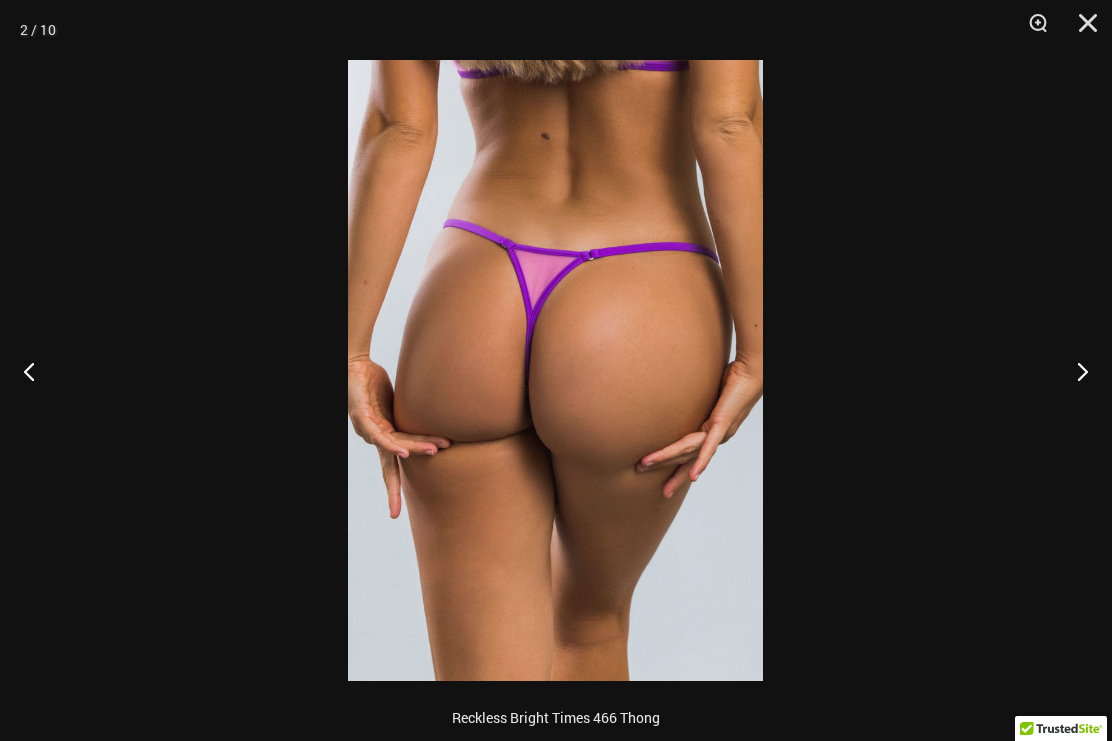 click at bounding box center (1074, 371) 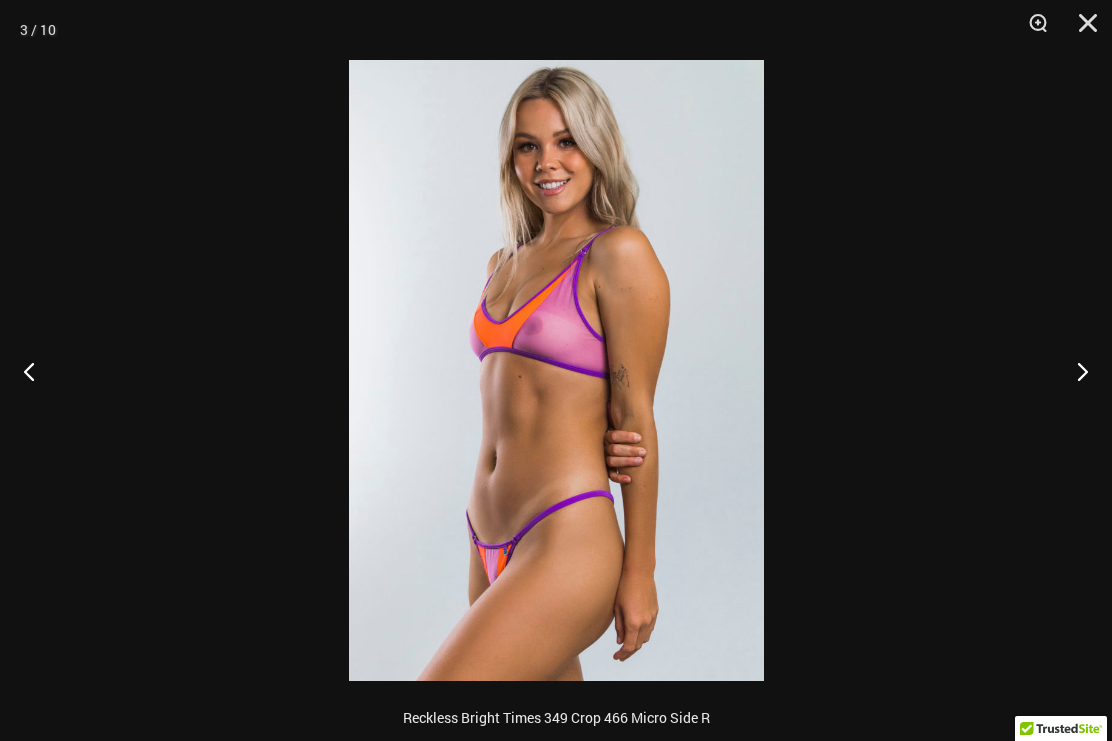 click at bounding box center (1074, 371) 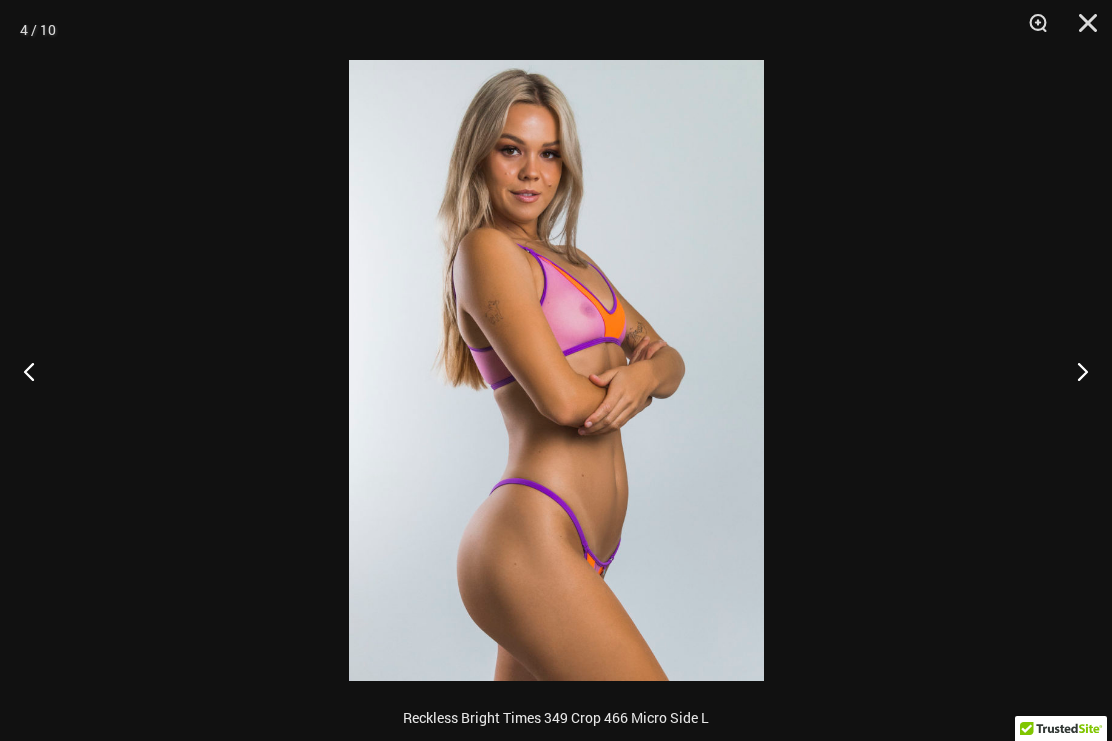 click at bounding box center (1074, 371) 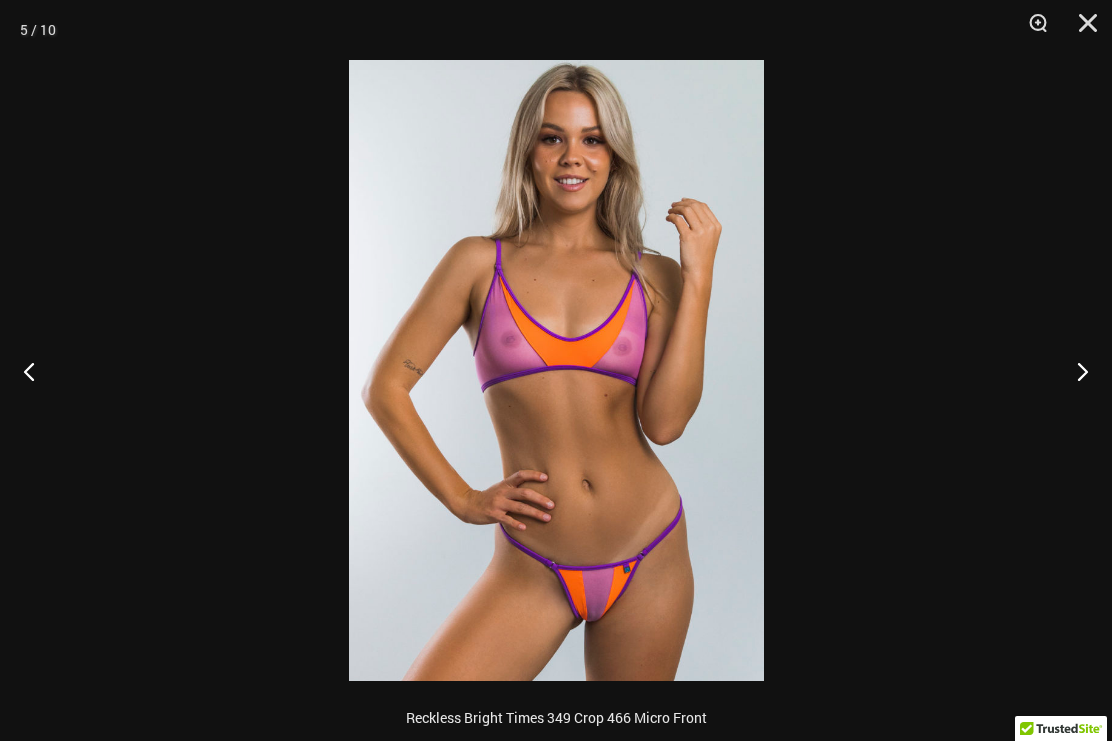 click at bounding box center [1074, 371] 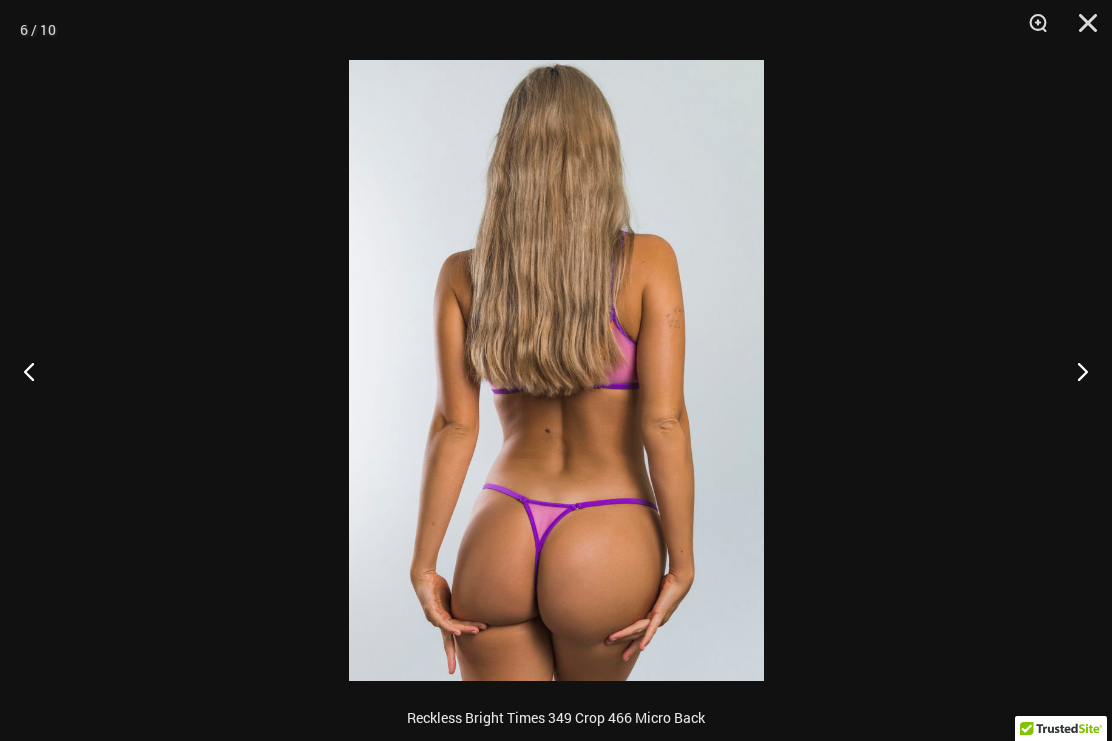 click at bounding box center (1074, 371) 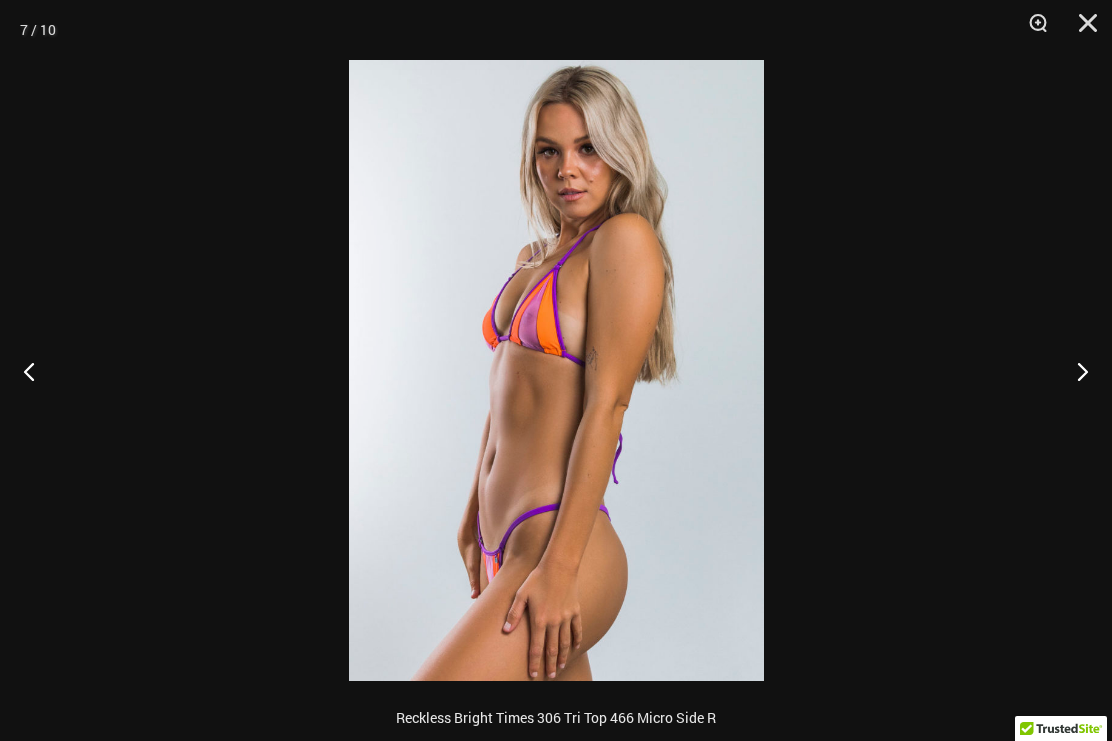 click at bounding box center [1074, 371] 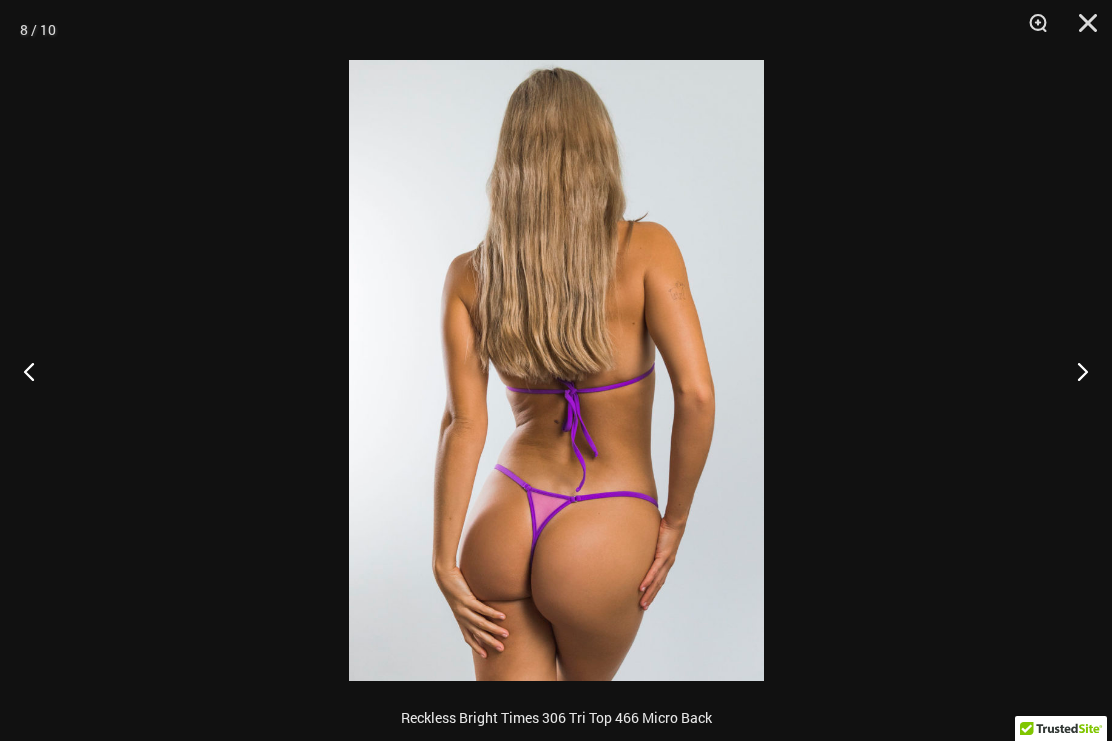 click at bounding box center (1074, 371) 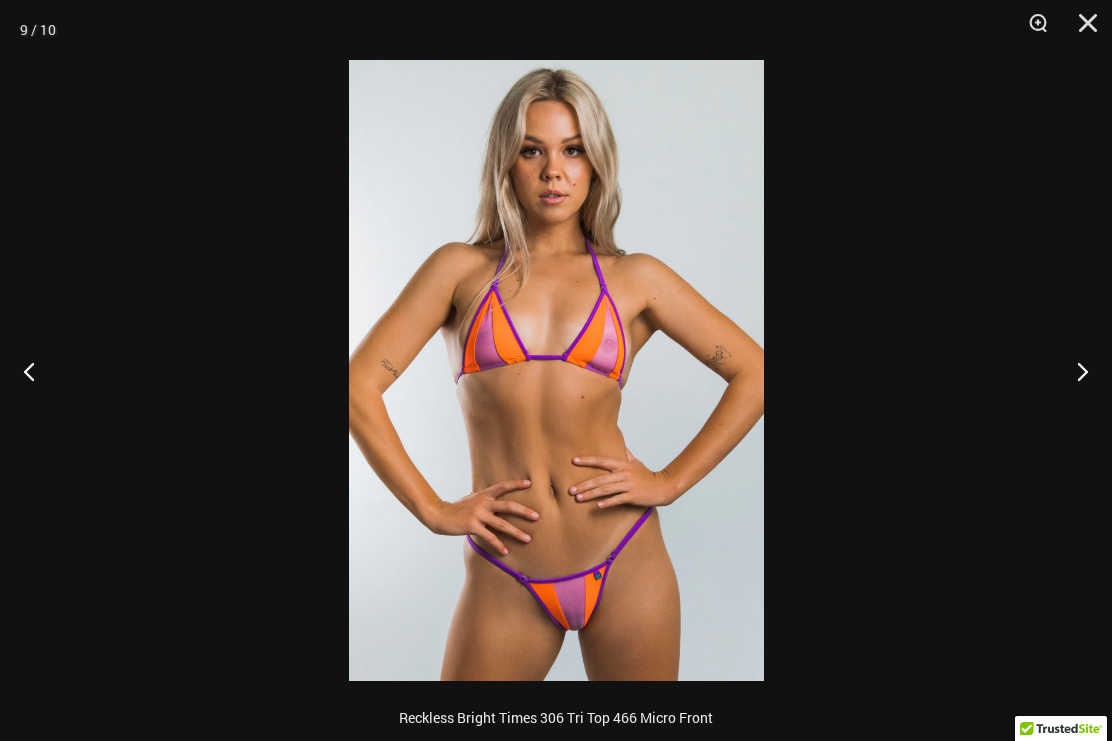 click at bounding box center [1074, 371] 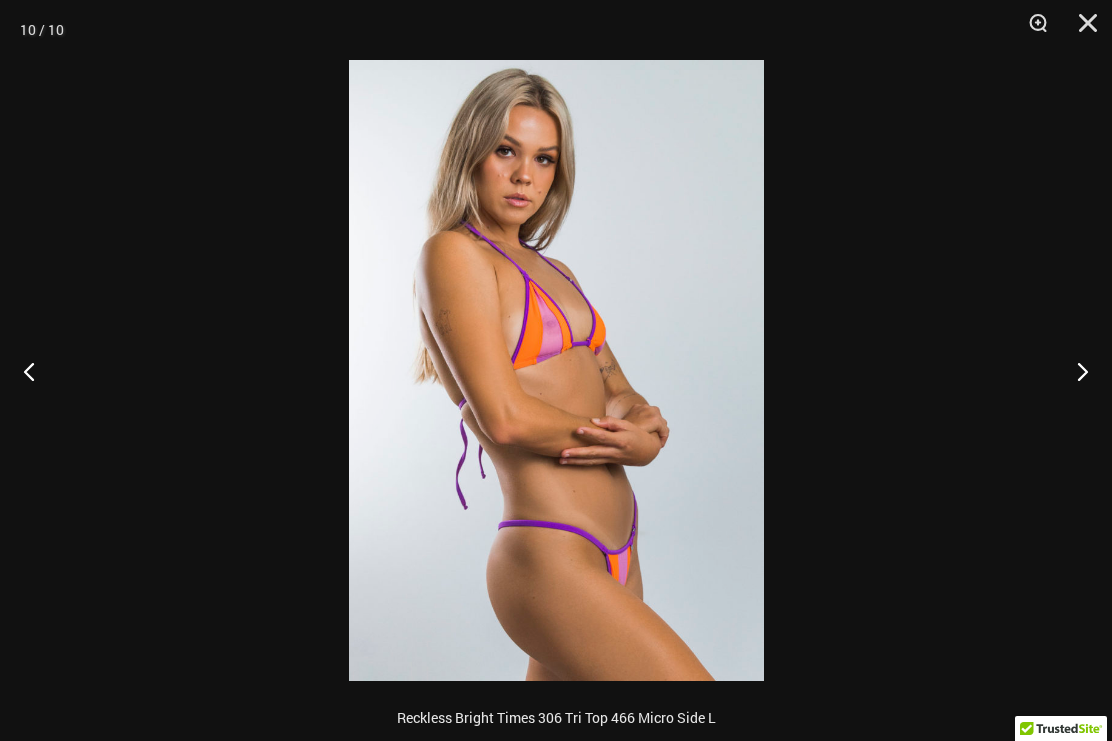 click at bounding box center (1074, 371) 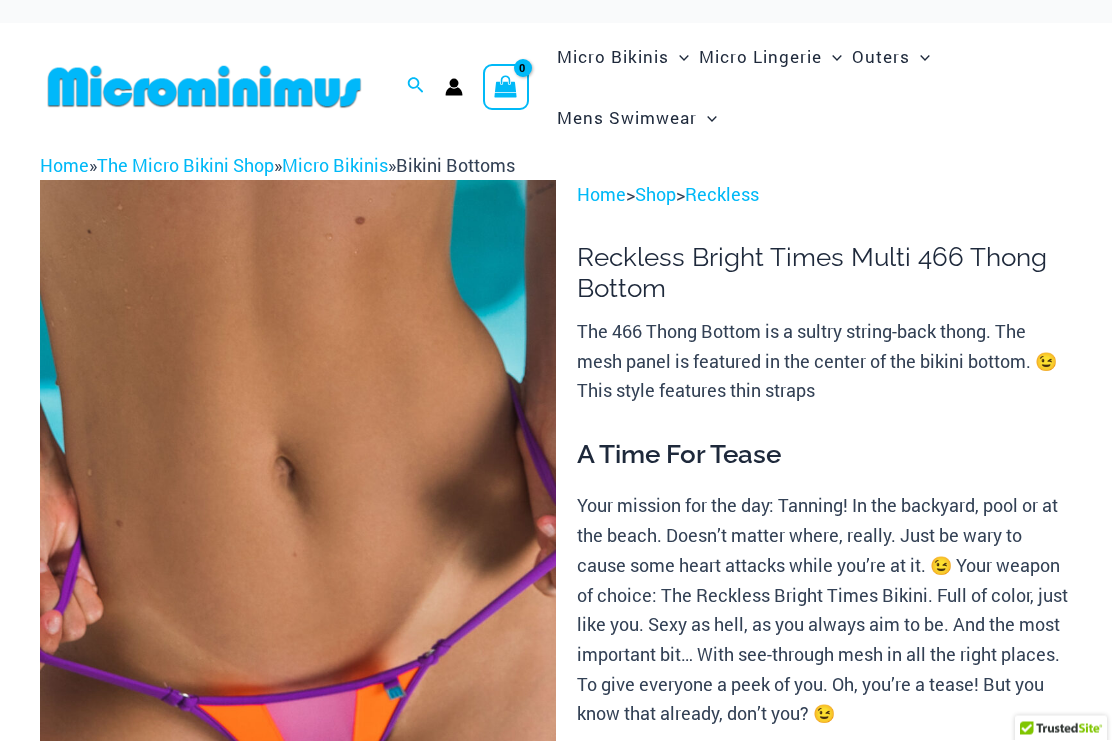 scroll, scrollTop: 0, scrollLeft: 0, axis: both 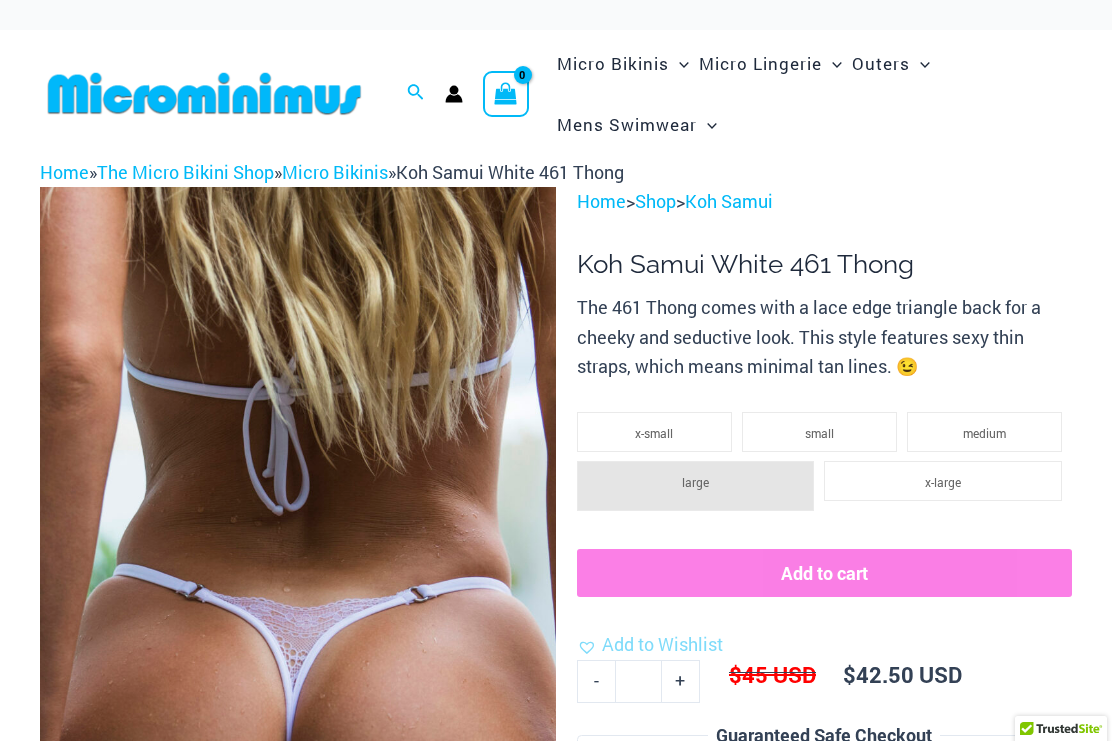 click on "Sexy Bikini Sets" at bounding box center (-17342, 128) 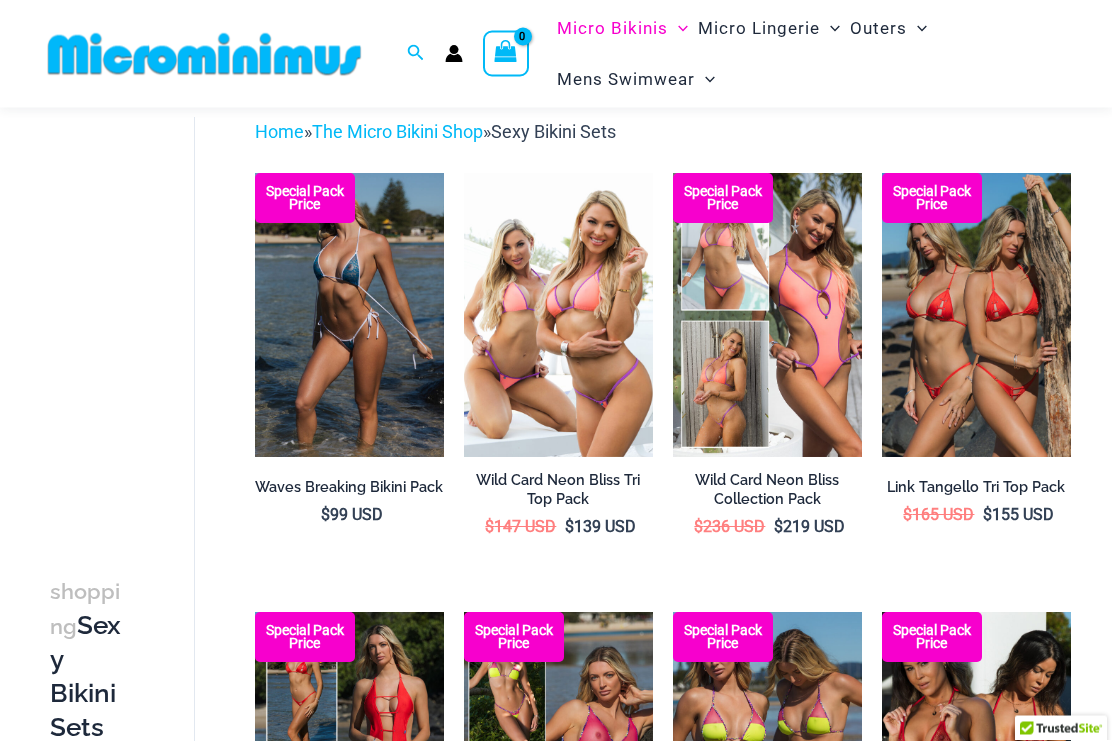 scroll, scrollTop: 0, scrollLeft: 0, axis: both 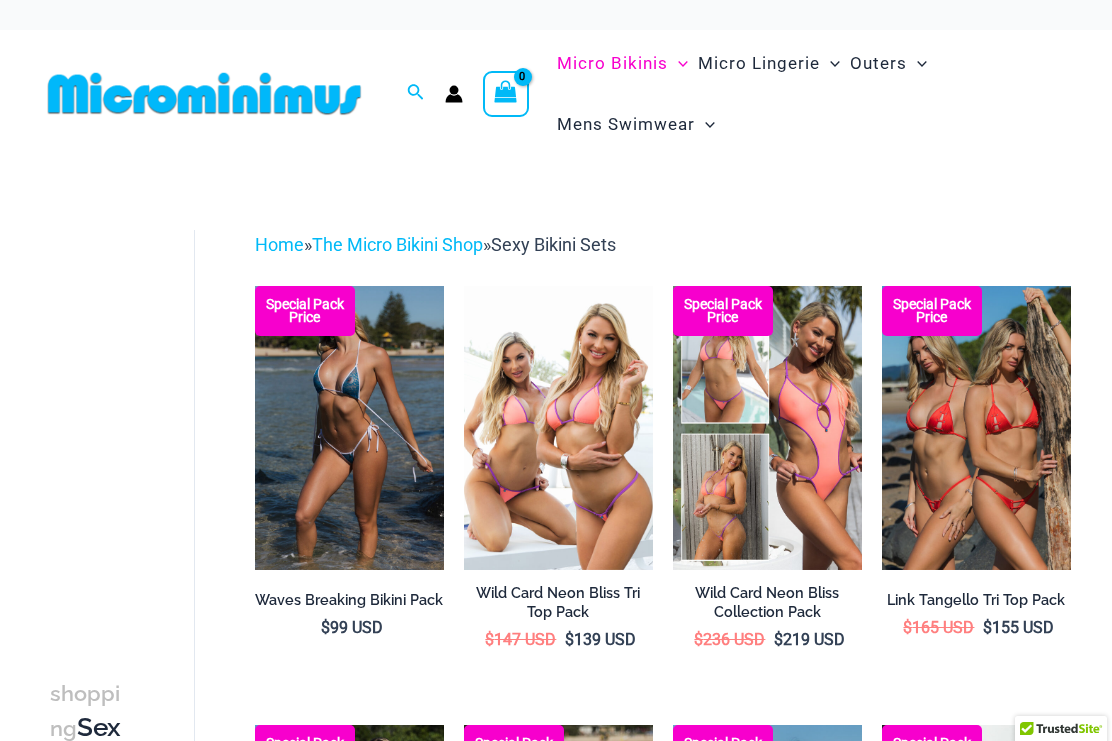 click on "Lingerie Packs" at bounding box center (-17207, 128) 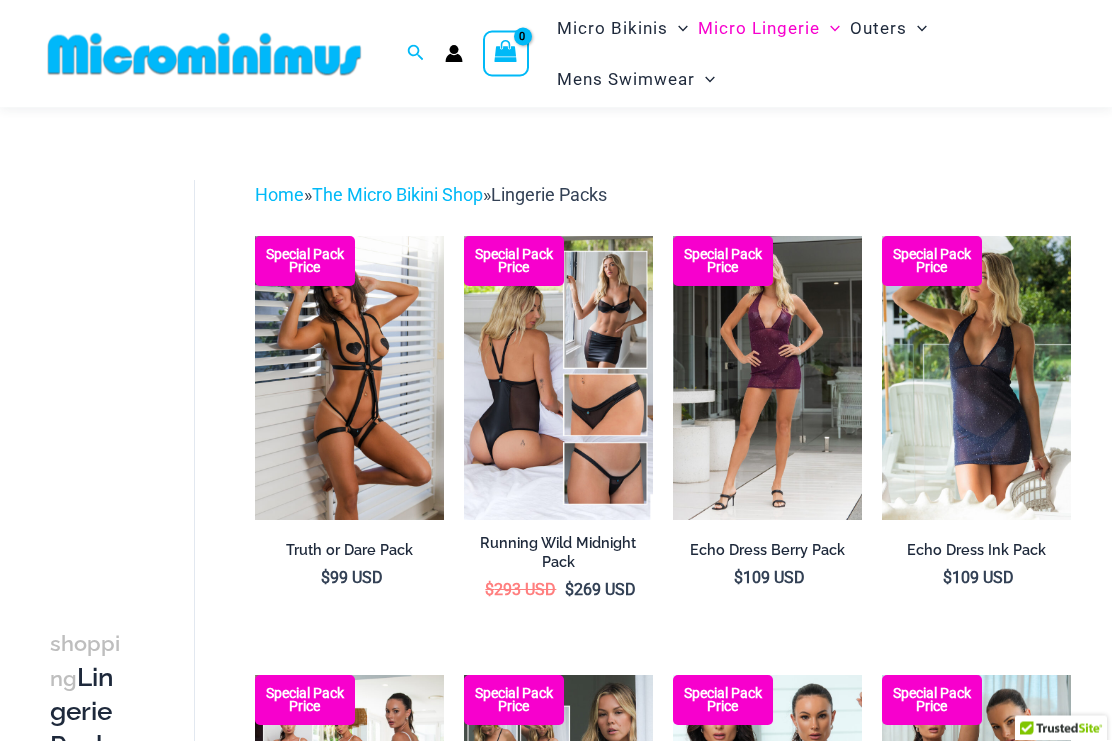 scroll, scrollTop: 0, scrollLeft: 0, axis: both 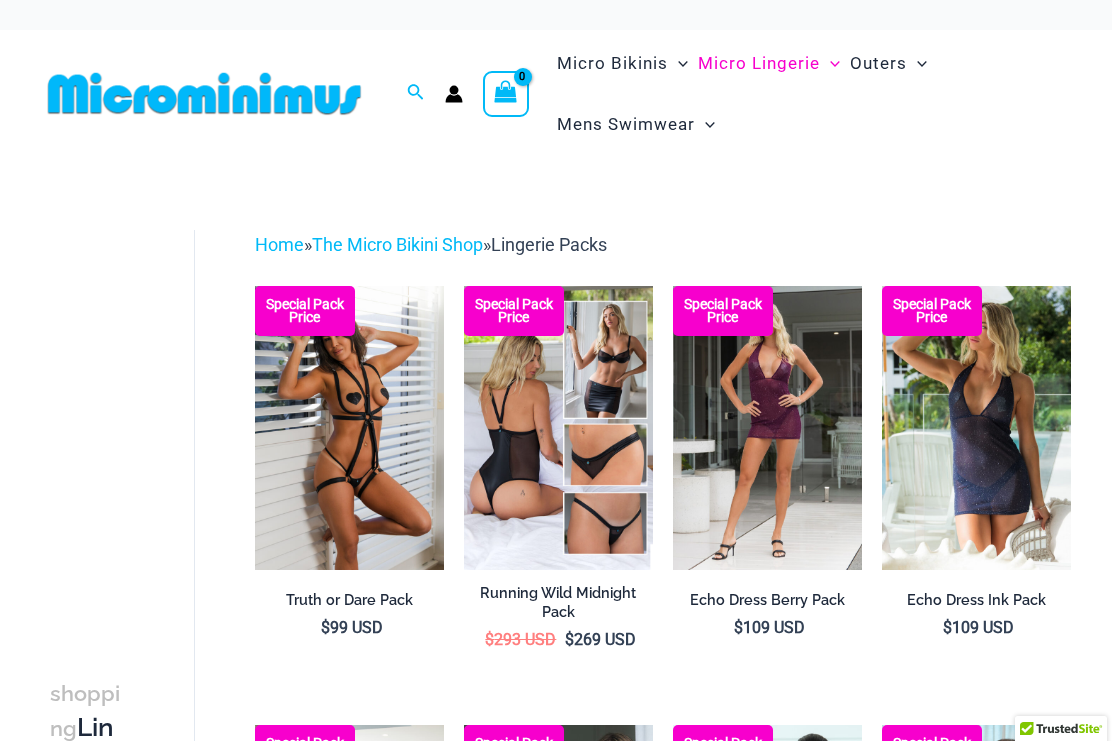 click on "Bikini Tops" at bounding box center [-17133, 203] 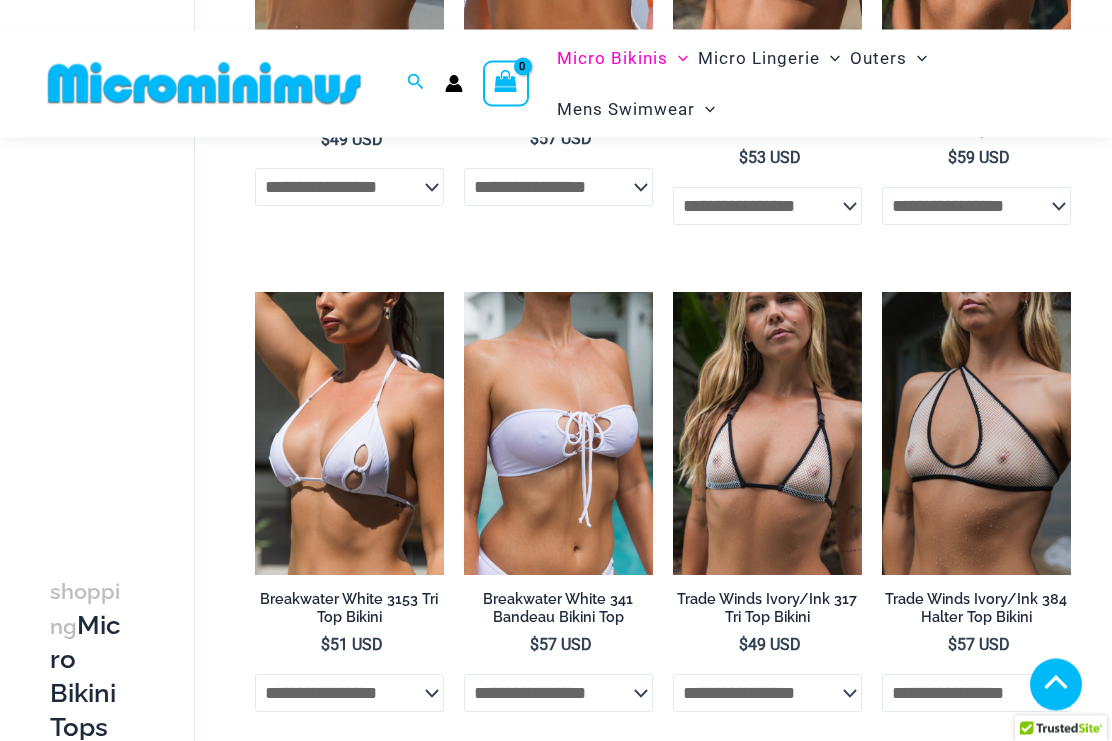 scroll, scrollTop: 1622, scrollLeft: 0, axis: vertical 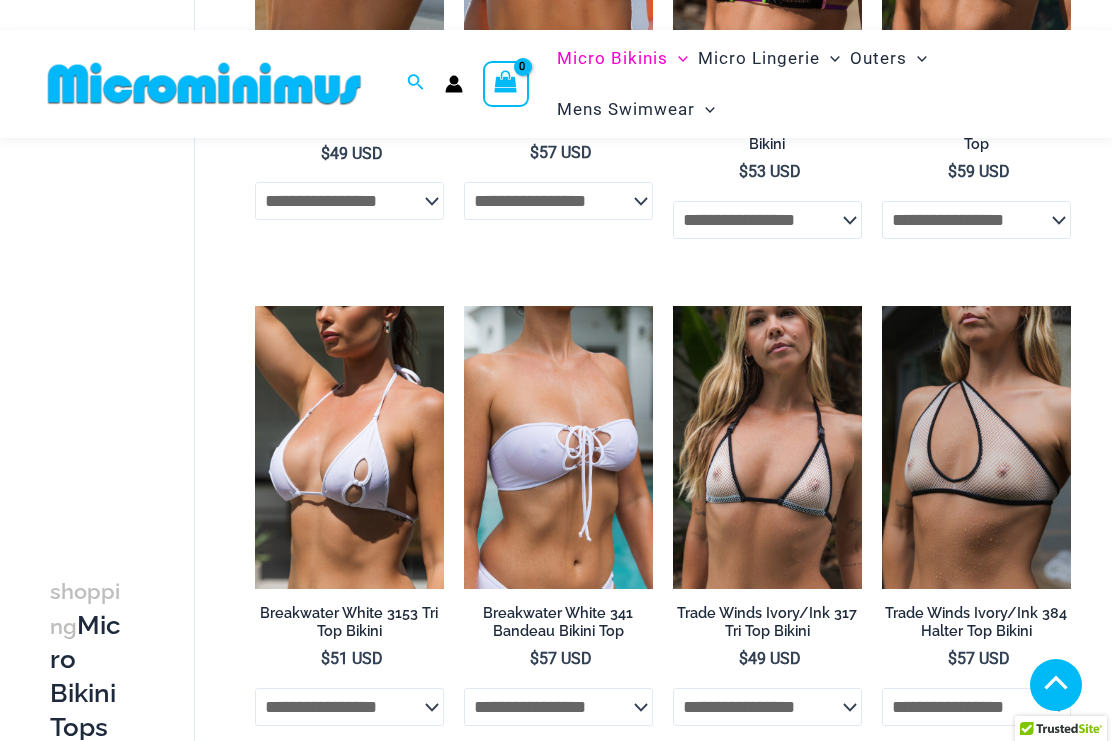 click at bounding box center (464, 306) 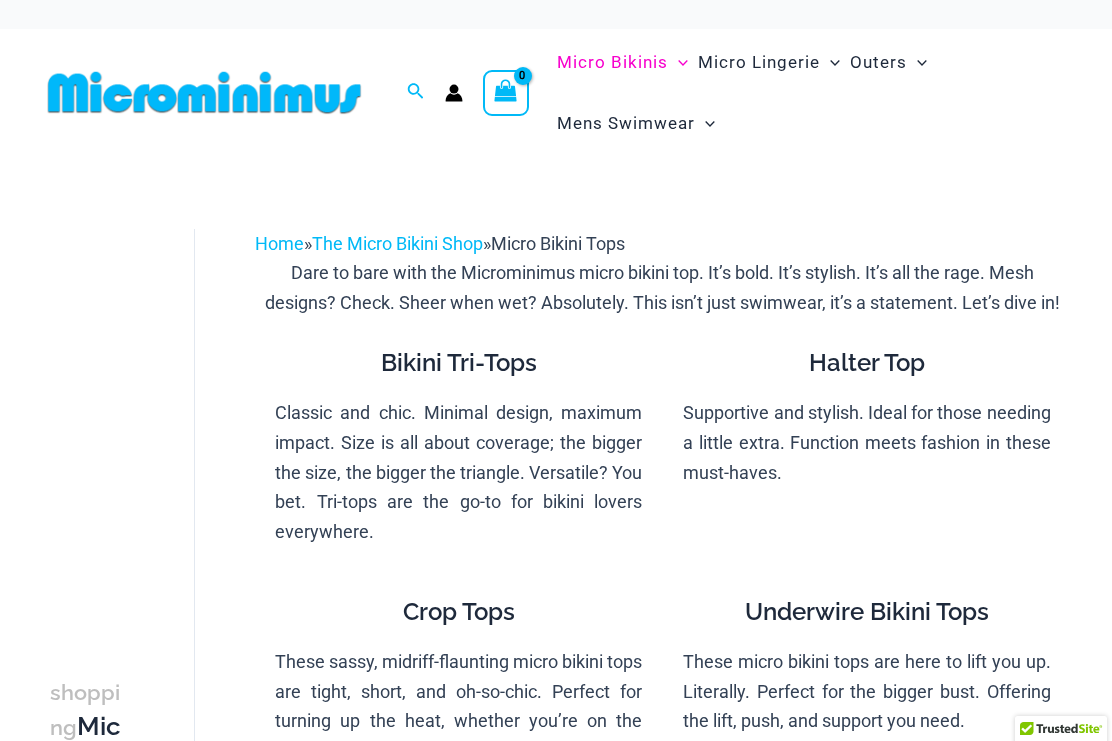 scroll, scrollTop: 0, scrollLeft: 0, axis: both 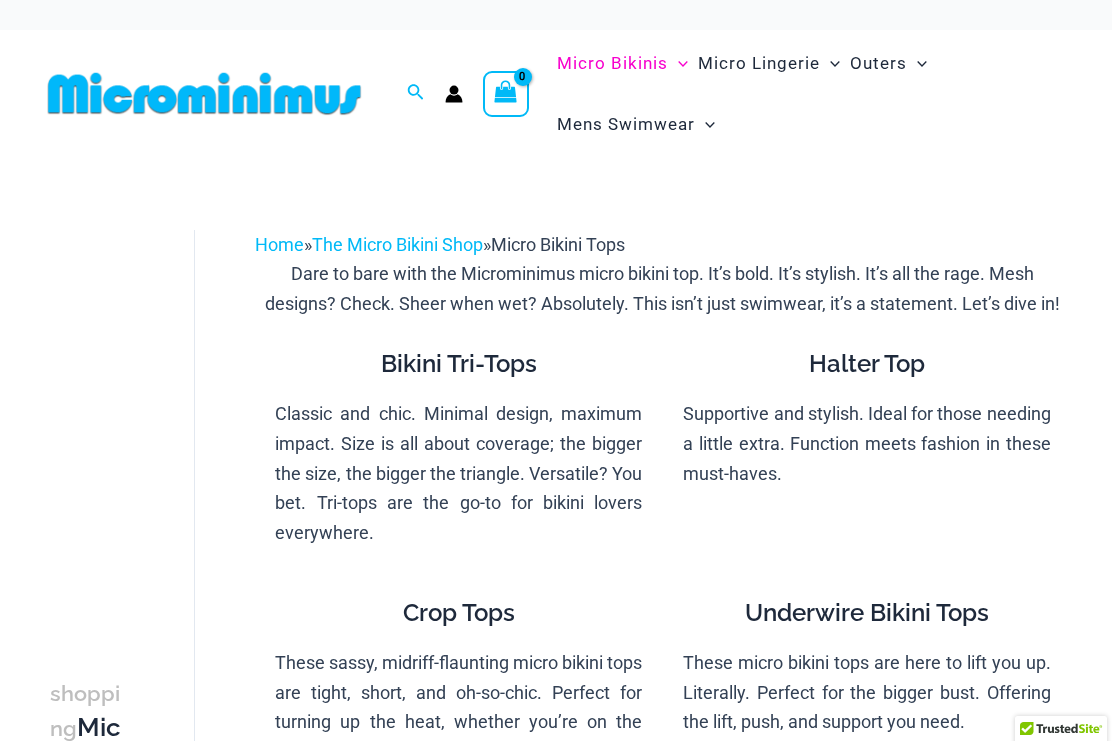 click on "Mens Swim Briefs" at bounding box center (-17334, 262) 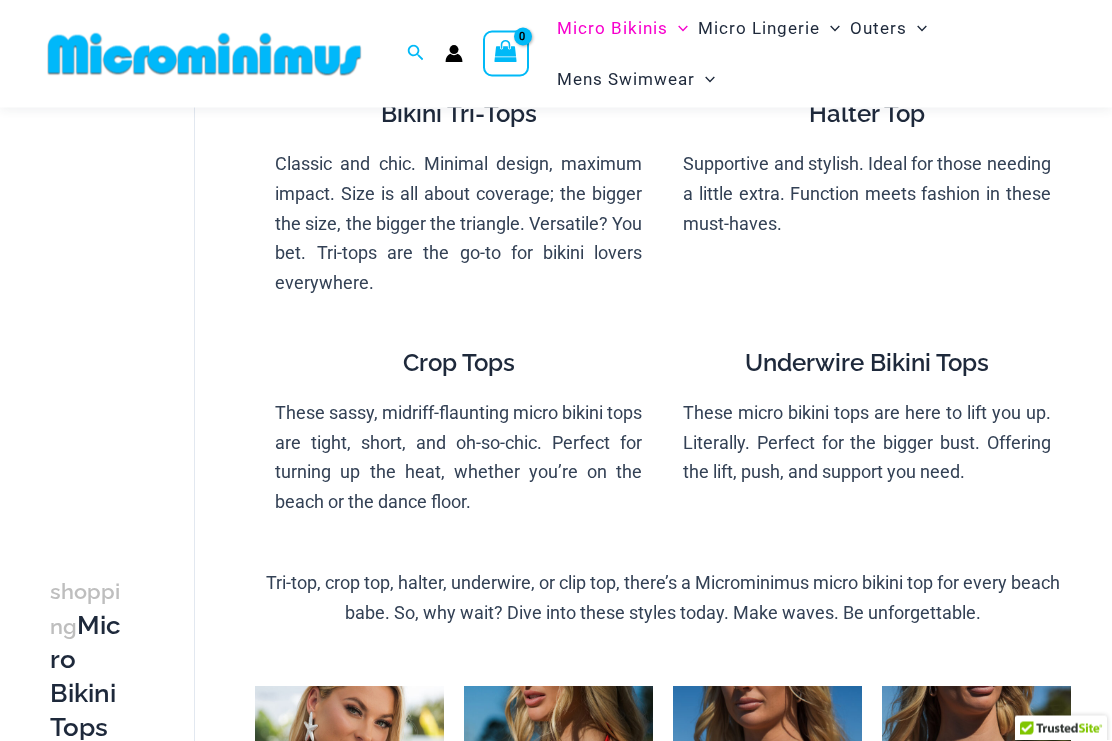scroll, scrollTop: 230, scrollLeft: 0, axis: vertical 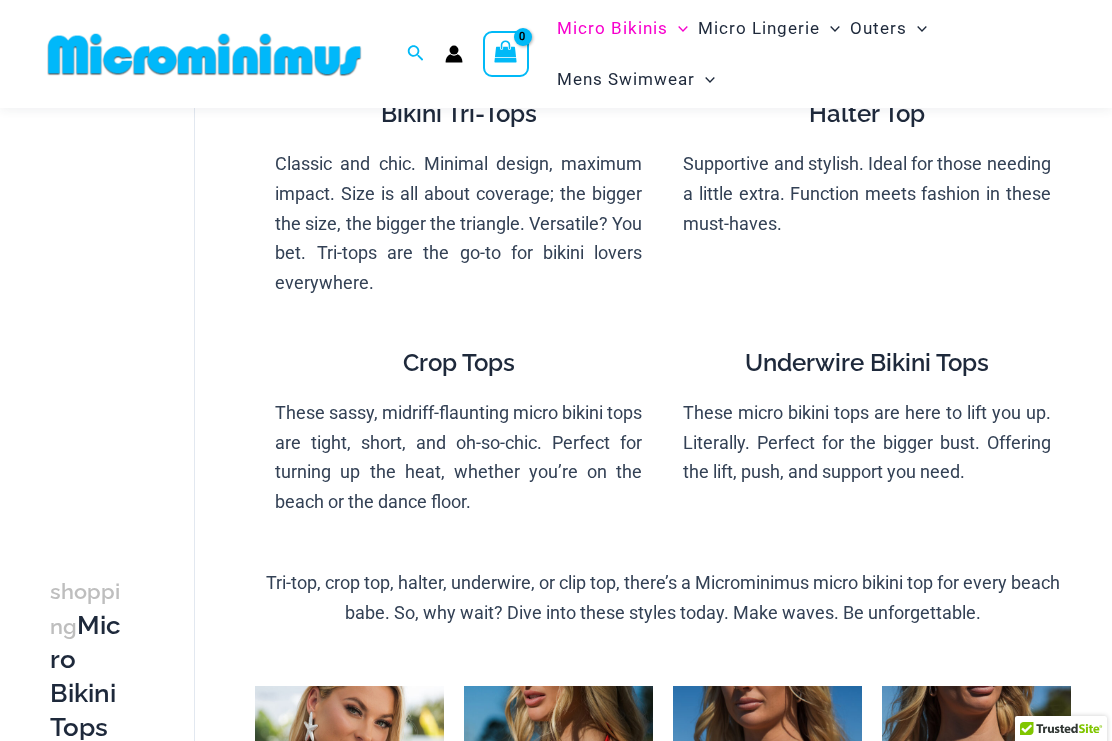 click on "Crop Tops
These sassy, midriff-flaunting micro bikini tops are tight, short, and oh-so-chic. Perfect for turning up the heat, whether you’re on the beach or the dance floor.
Underwire Bikini Tops
These micro bikini tops are here to lift you up. Literally. Perfect for the bigger bust. Offering the lift, push, and support you need." at bounding box center (663, 448) 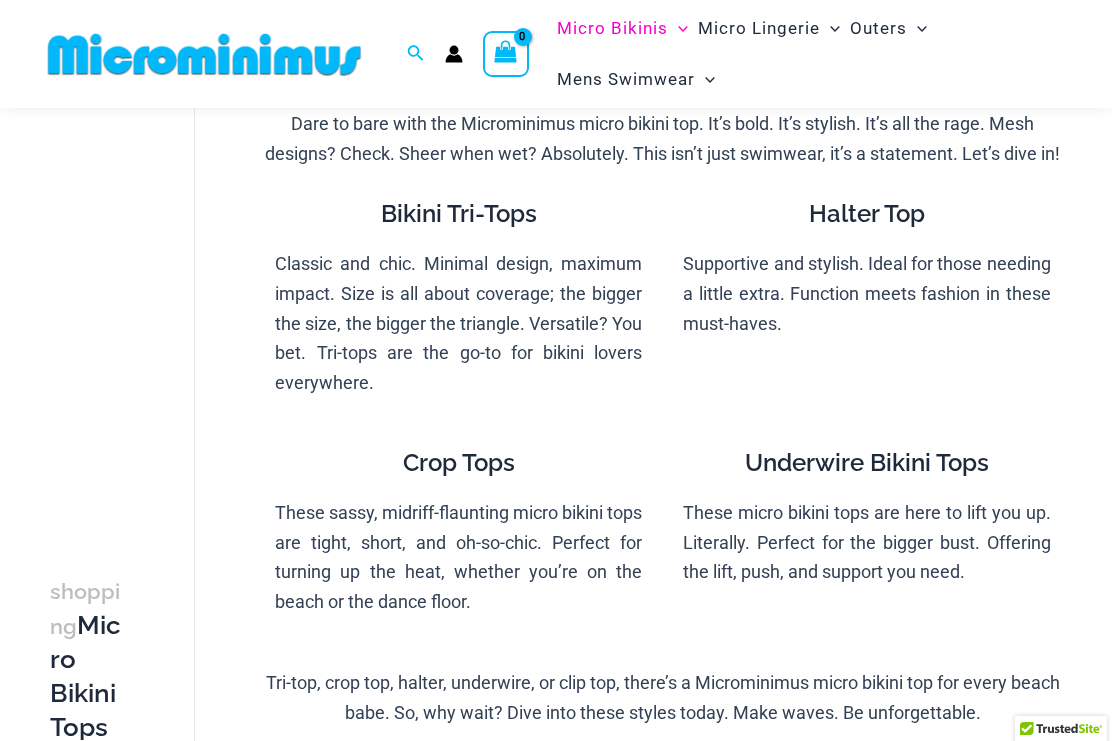 scroll, scrollTop: 0, scrollLeft: 0, axis: both 